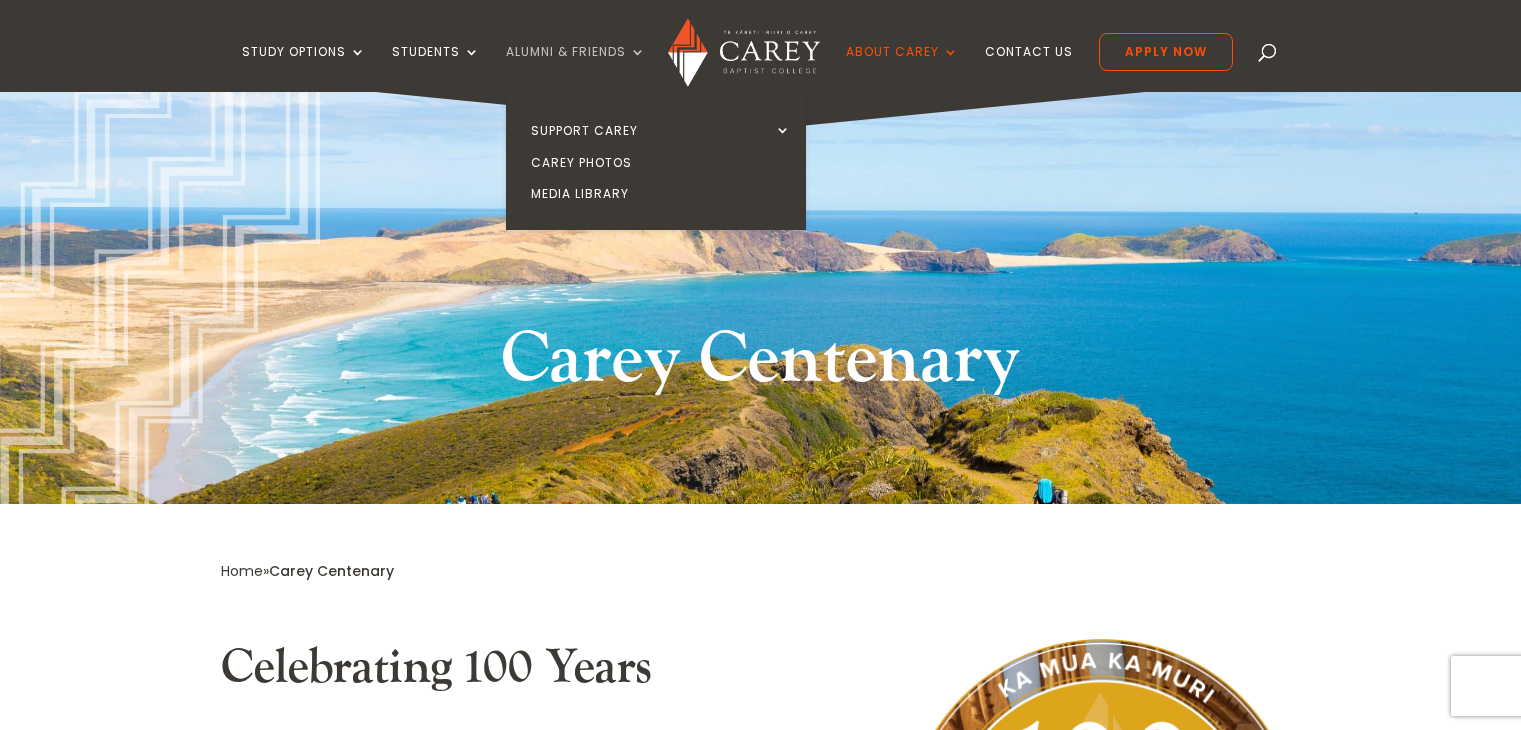 scroll, scrollTop: 245, scrollLeft: 0, axis: vertical 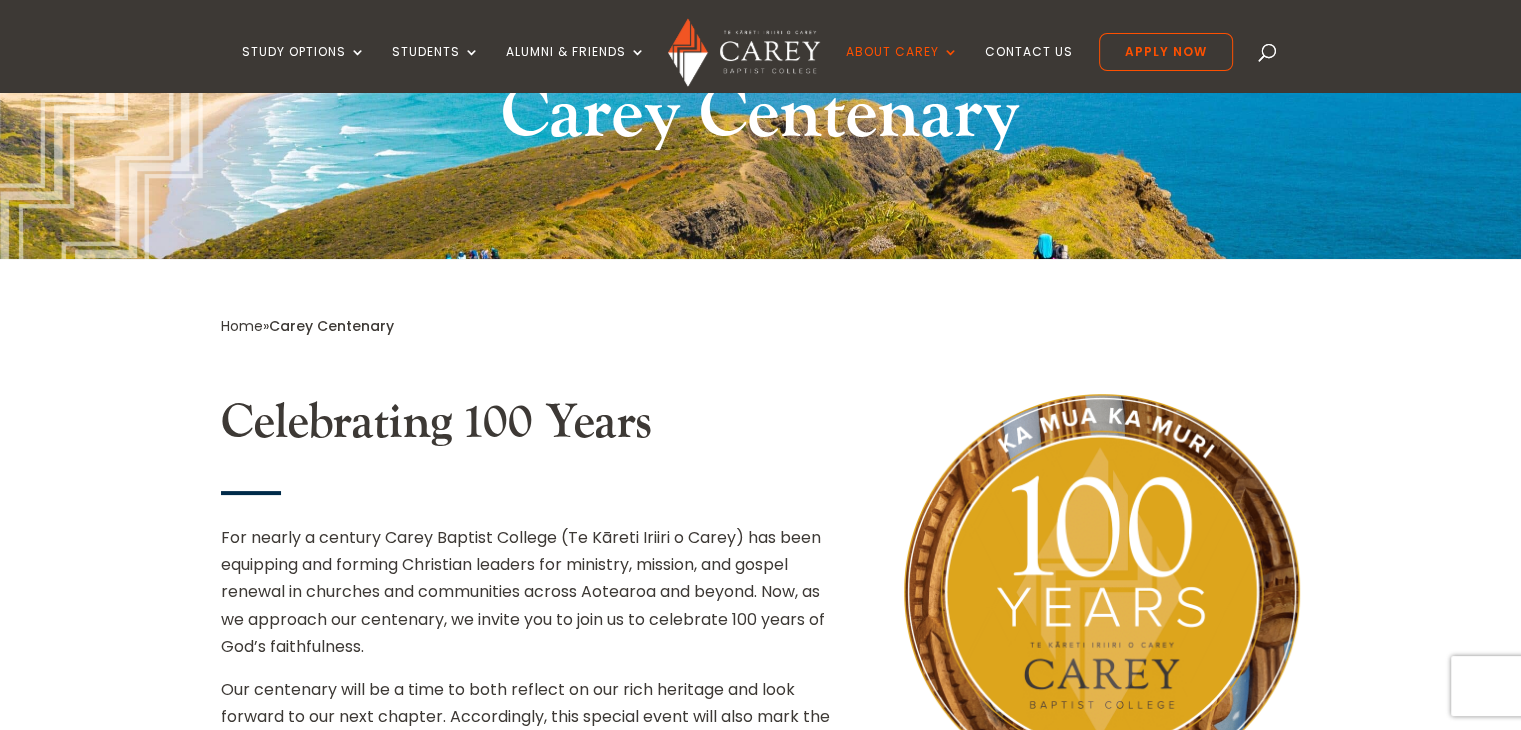click on "Home" at bounding box center [242, 326] 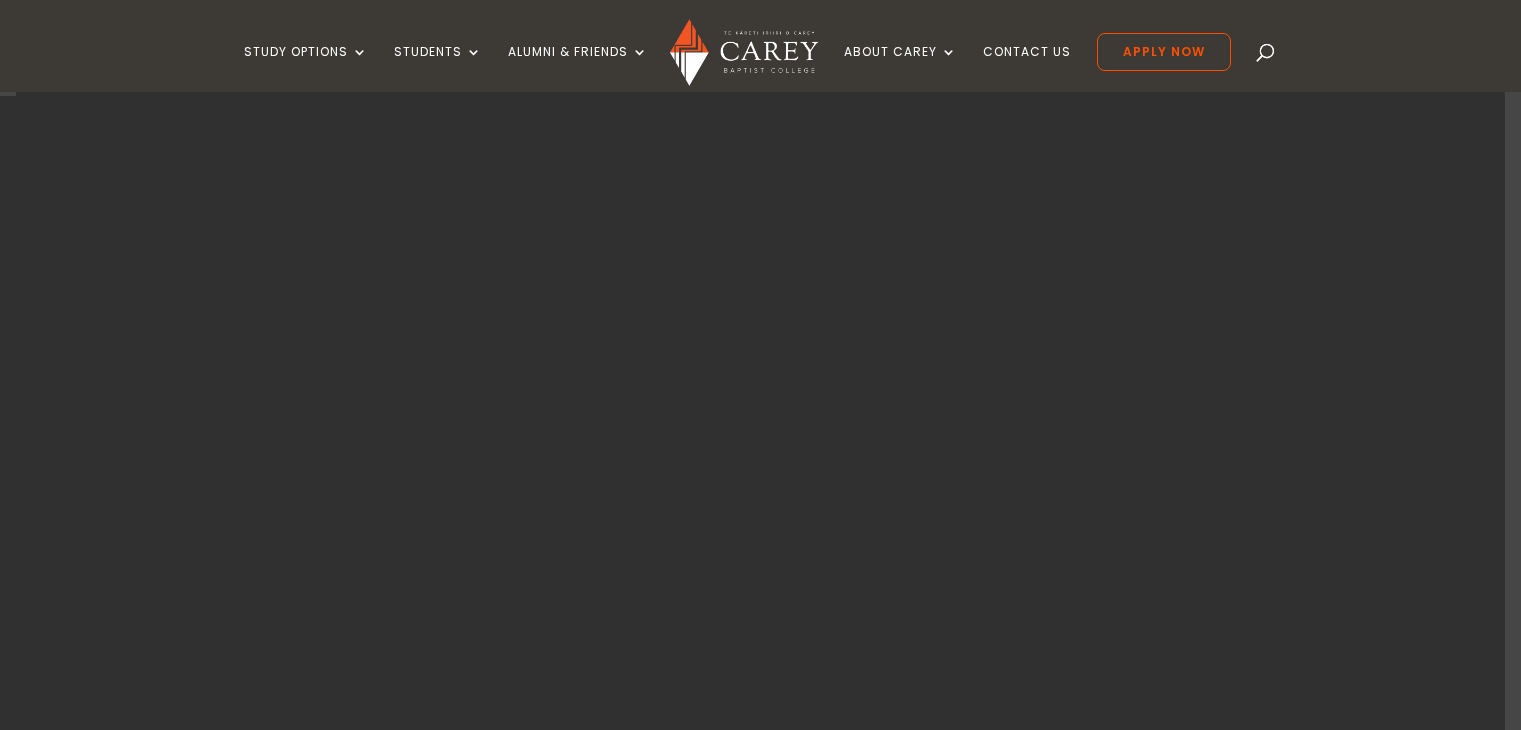 scroll, scrollTop: 0, scrollLeft: 0, axis: both 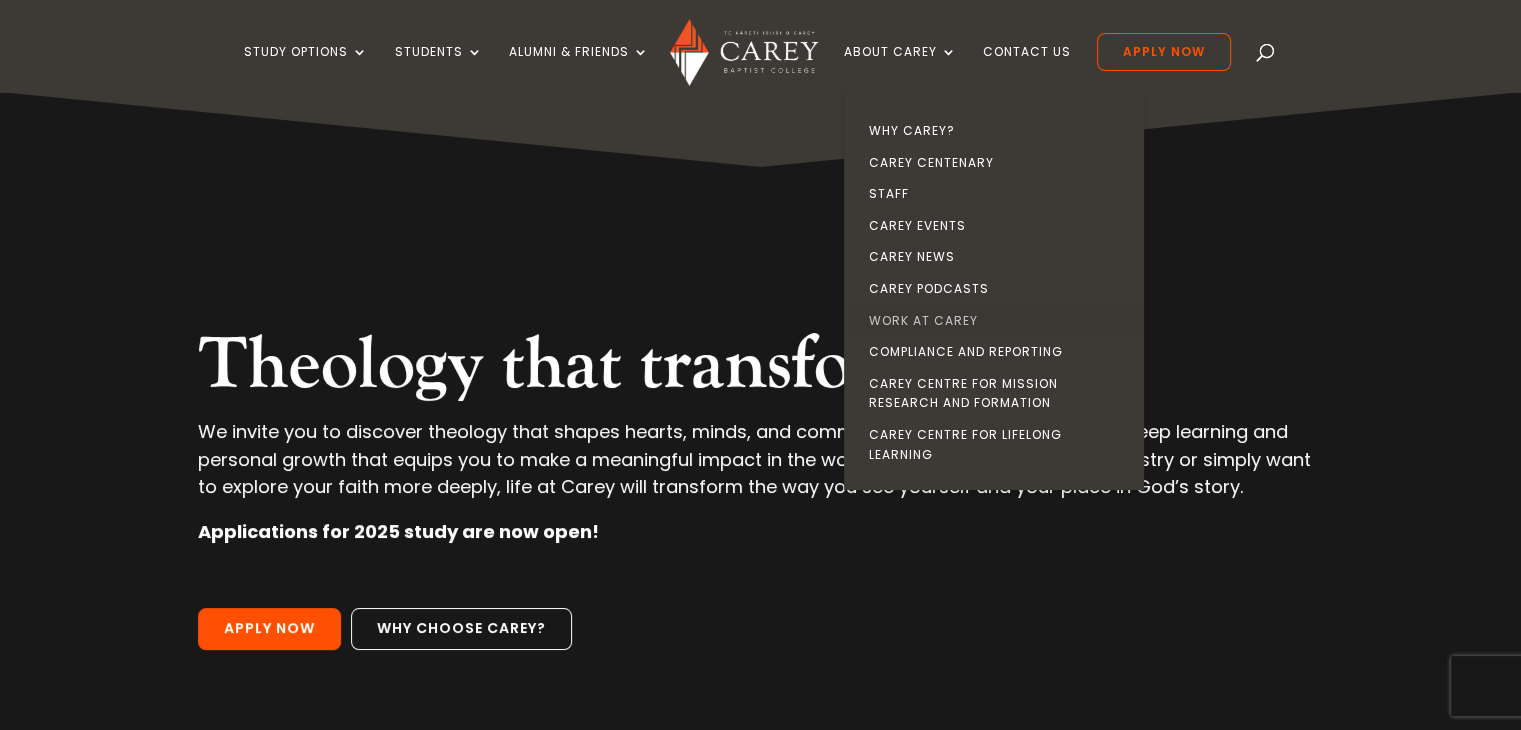 click on "Work at Carey" at bounding box center (999, 321) 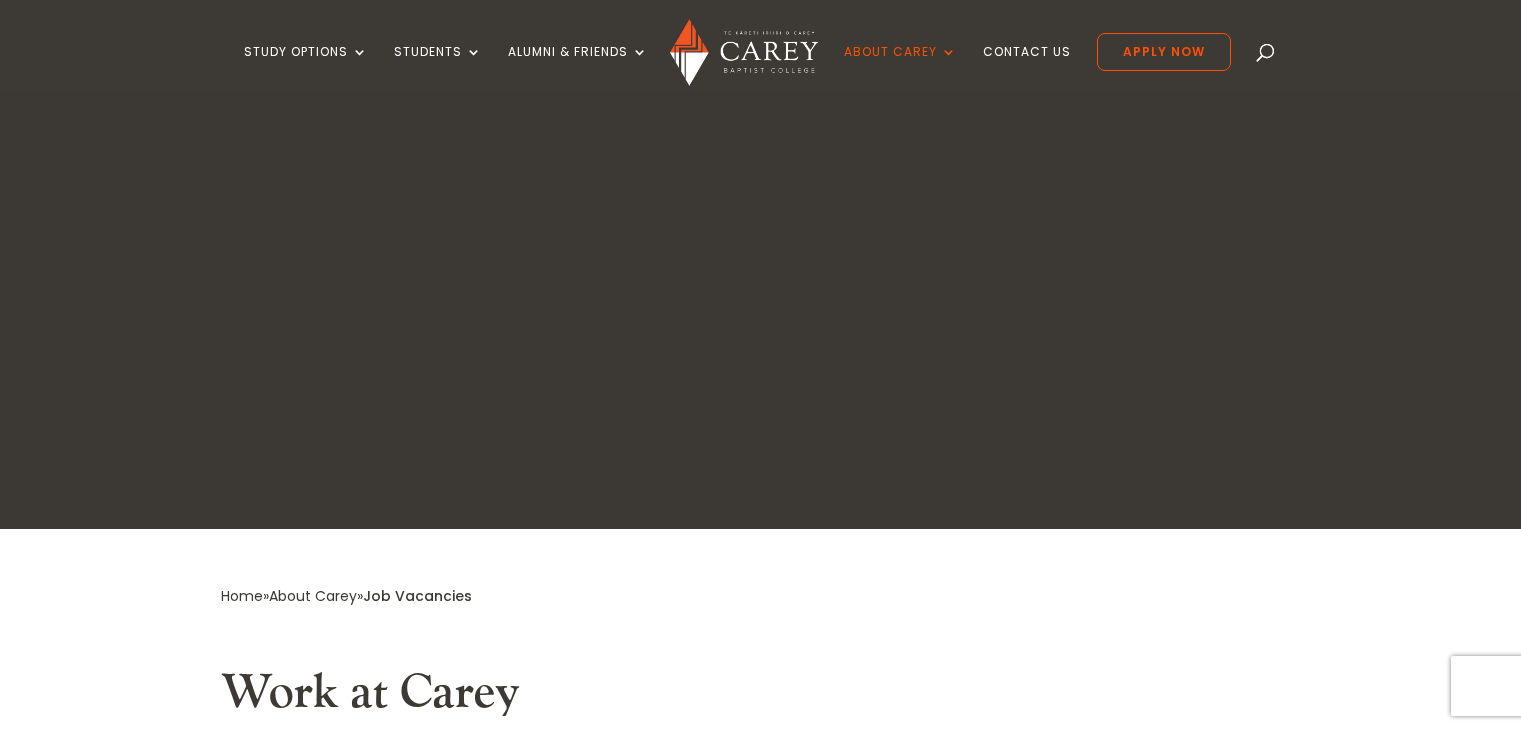scroll, scrollTop: 0, scrollLeft: 0, axis: both 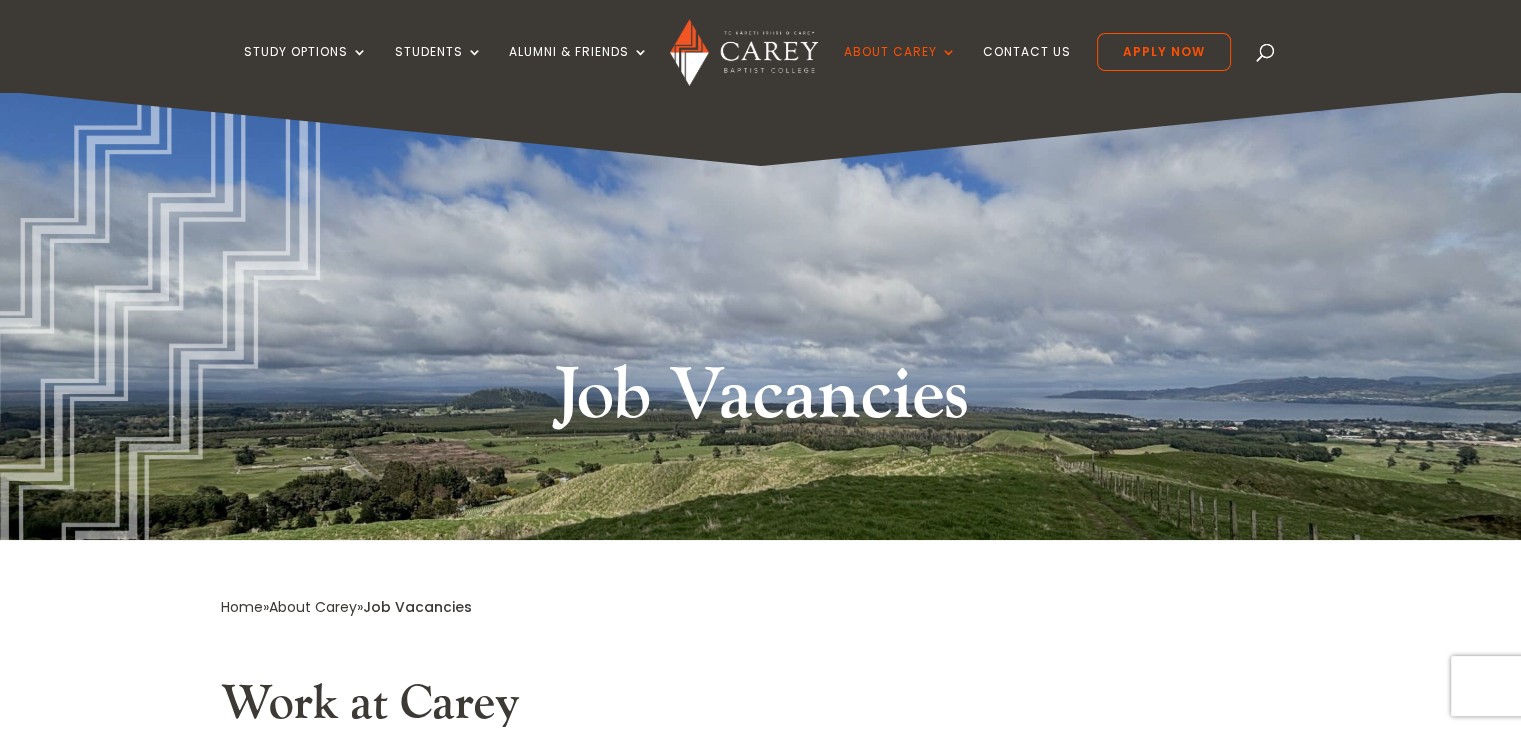 drag, startPoint x: 0, startPoint y: 0, endPoint x: 1530, endPoint y: 82, distance: 1532.1958 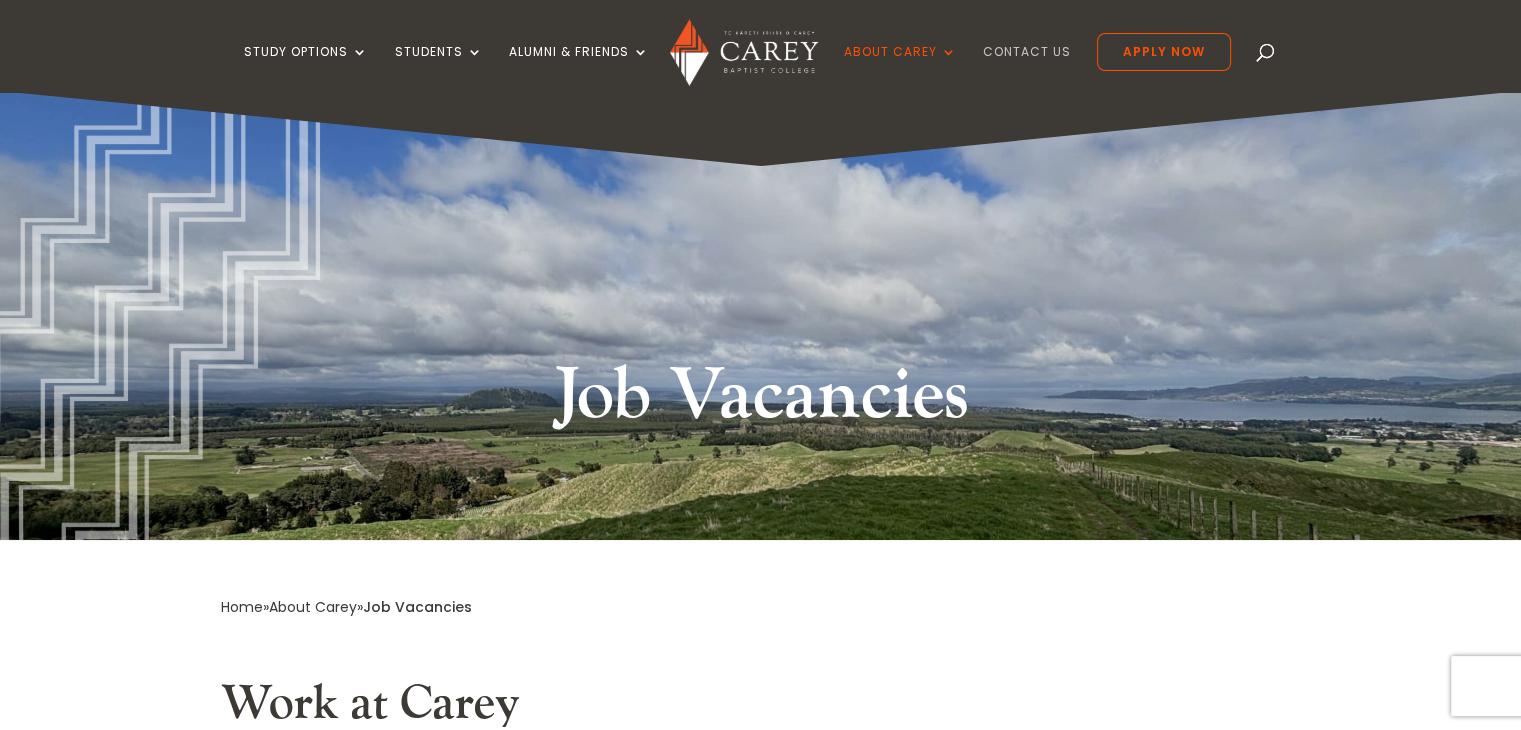 click on "Contact Us" at bounding box center [1027, 68] 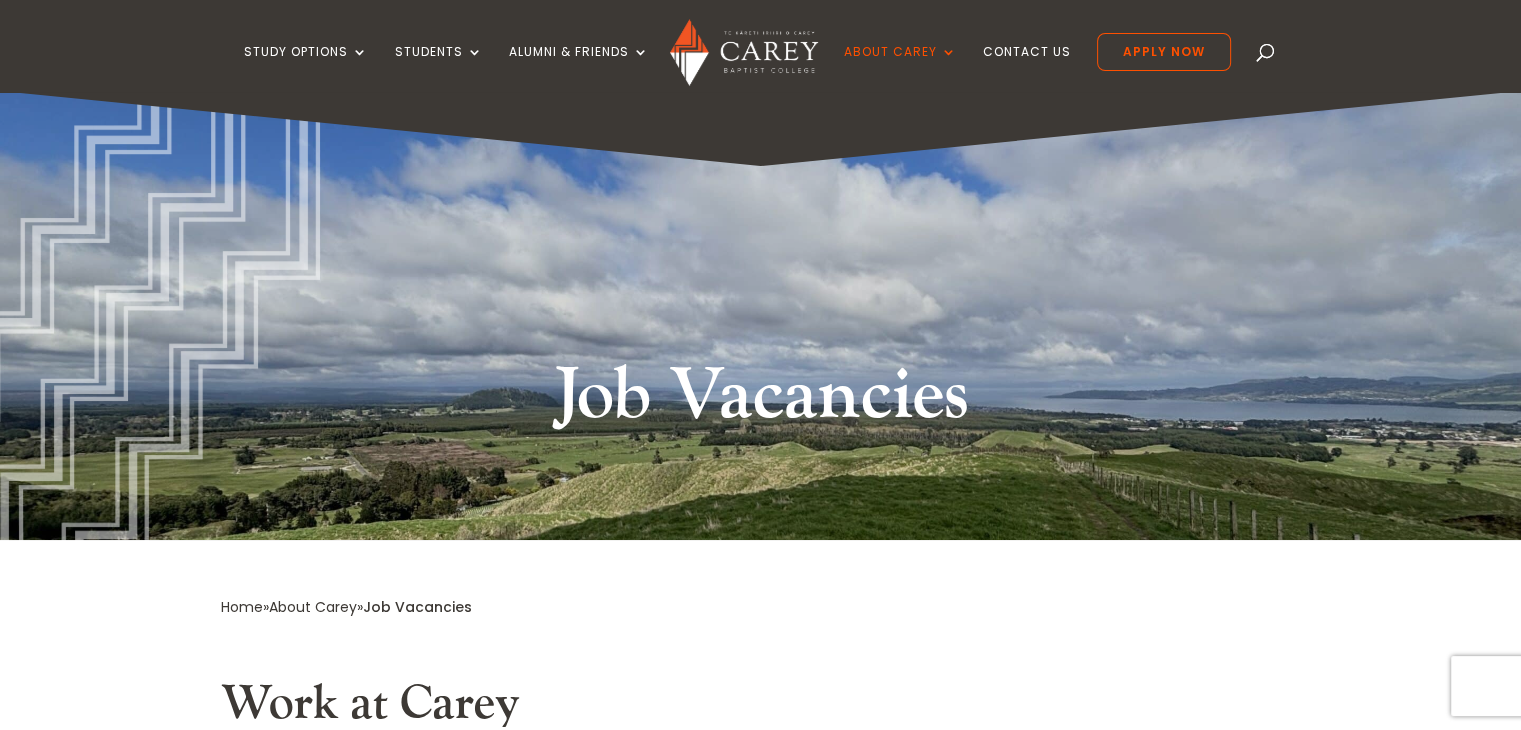 click at bounding box center (743, 52) 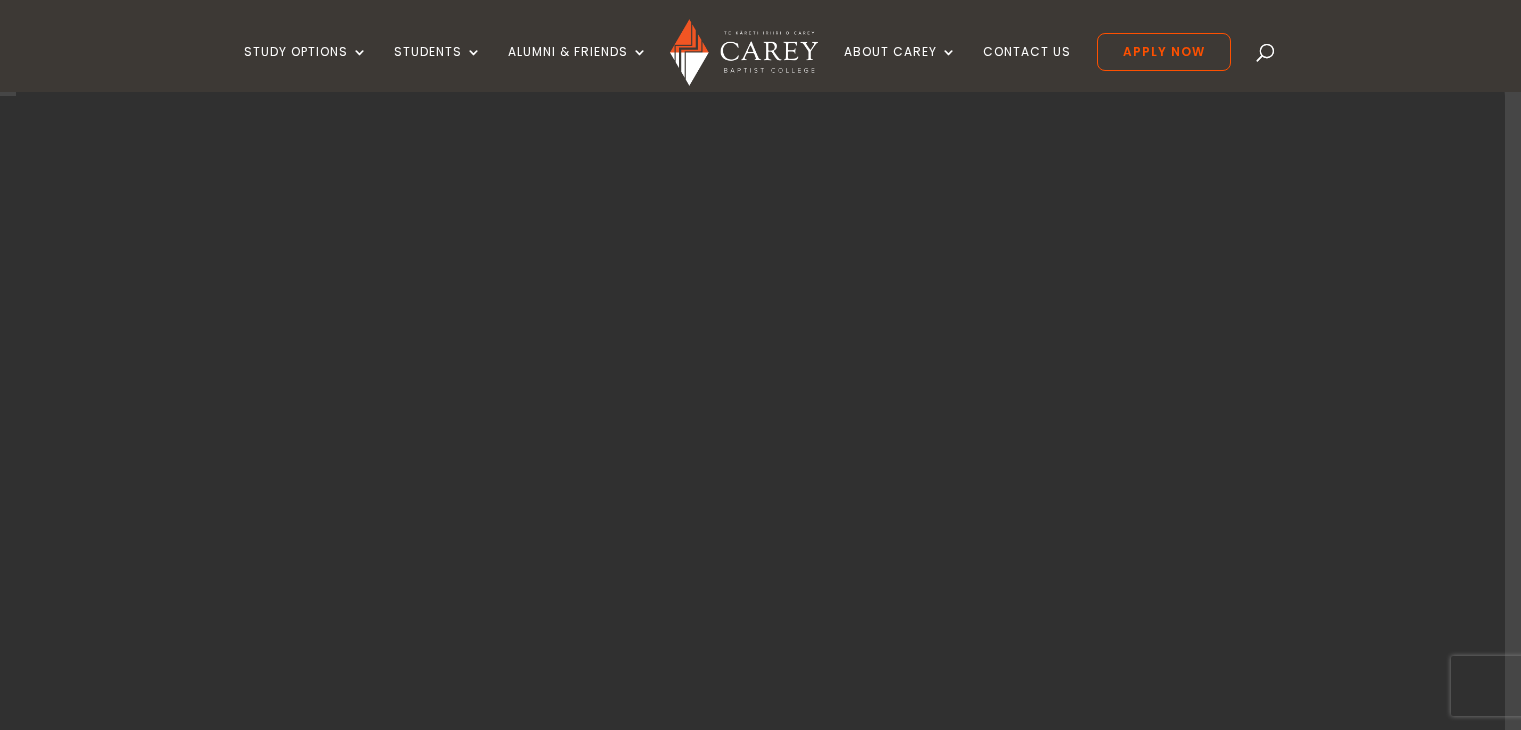 scroll, scrollTop: 0, scrollLeft: 0, axis: both 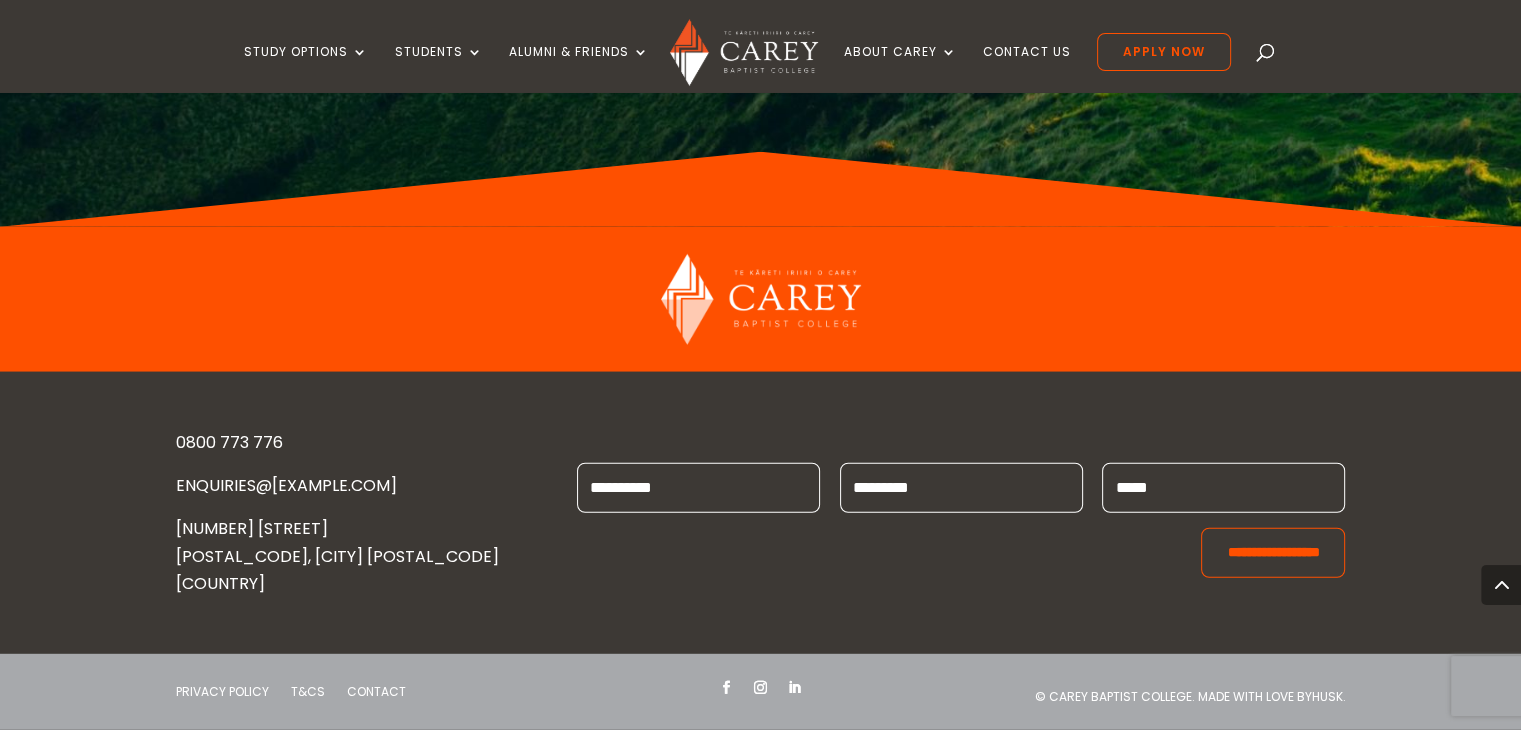 click at bounding box center [1266, 56] 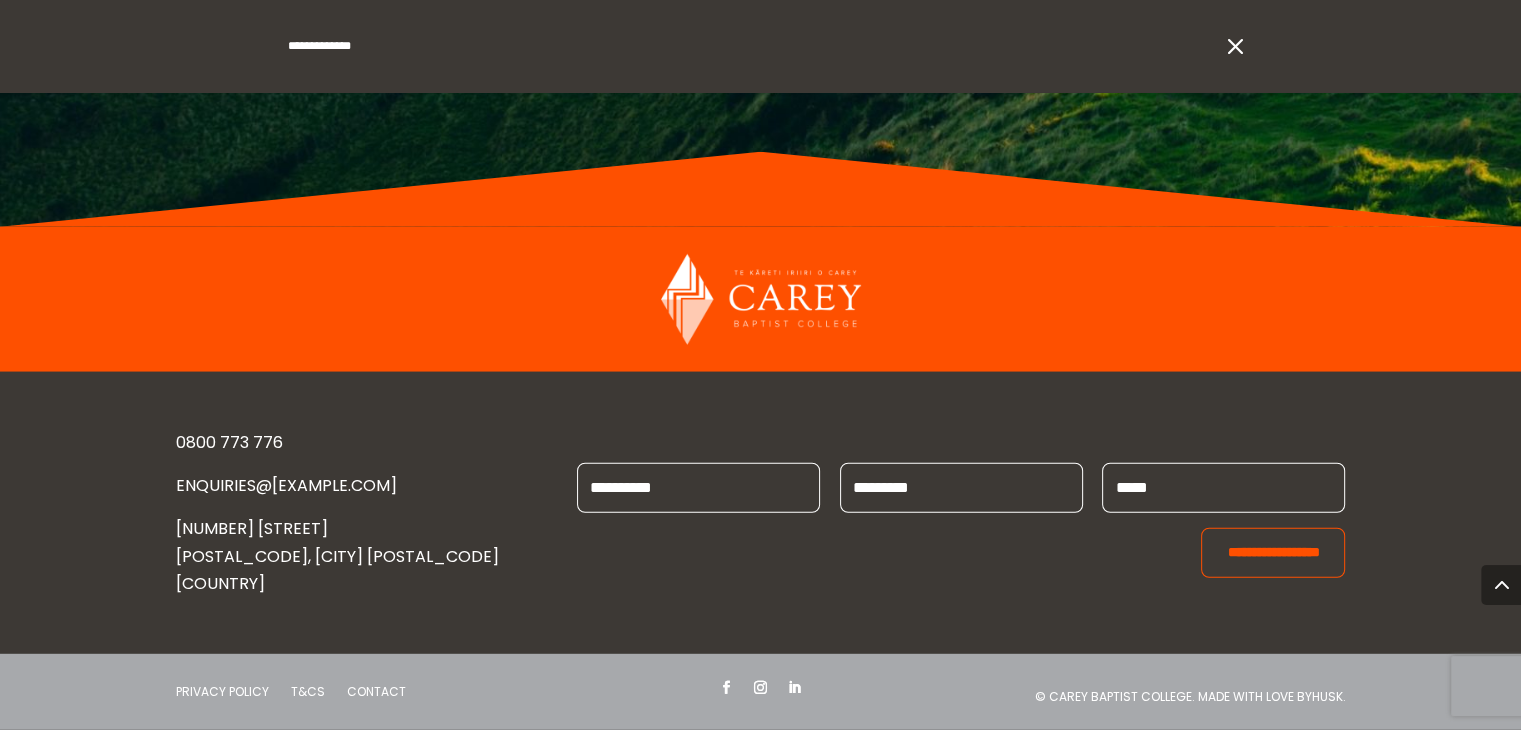 type on "**********" 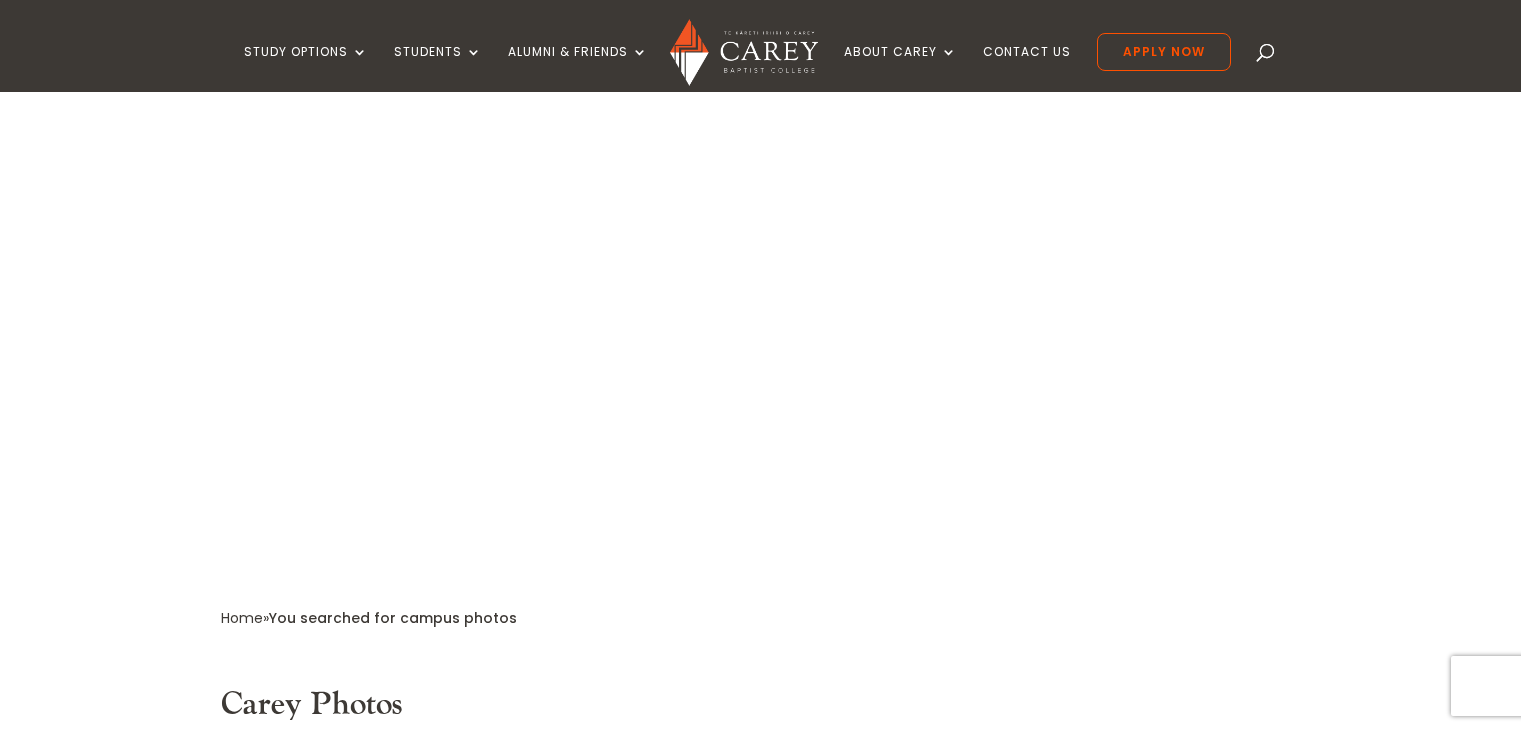 scroll, scrollTop: 0, scrollLeft: 0, axis: both 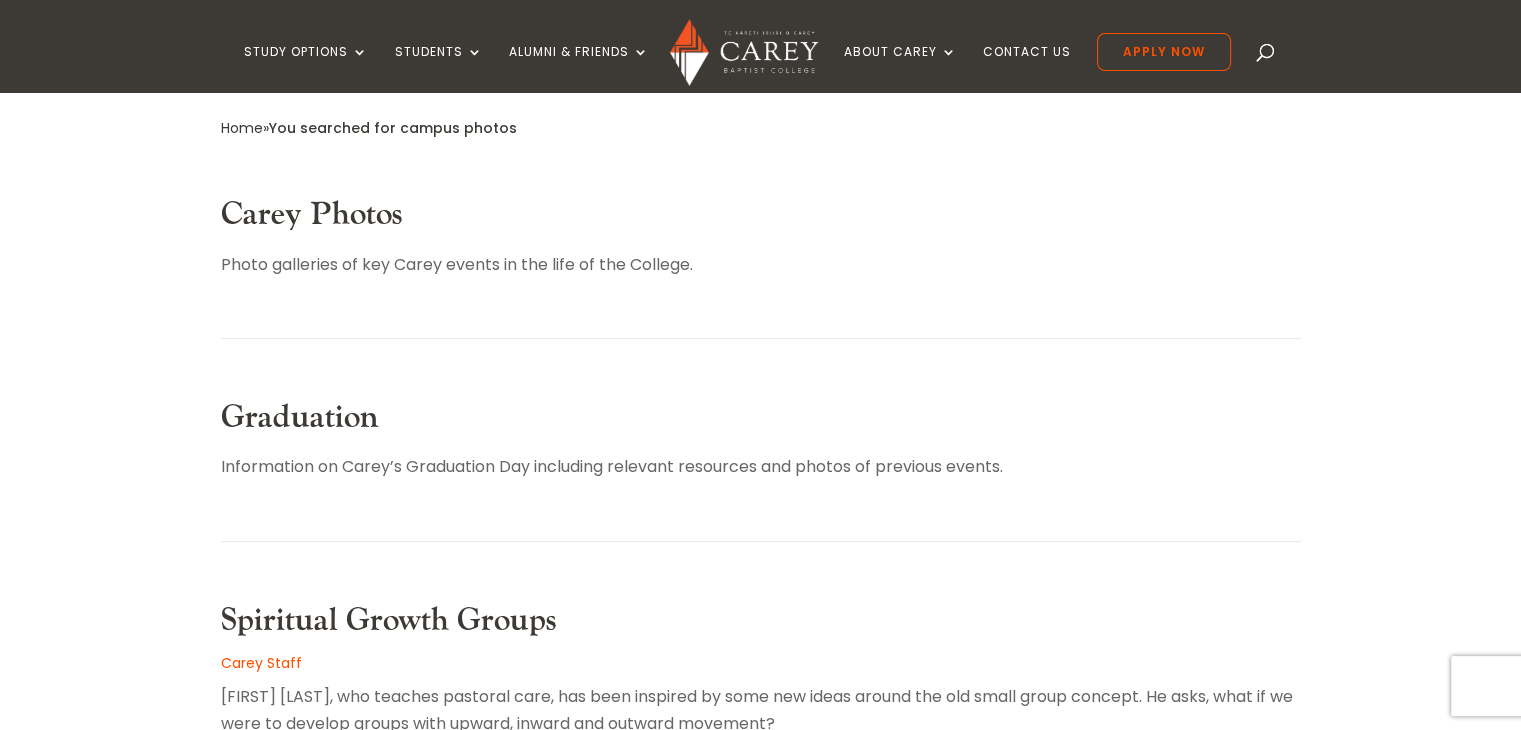 click on "Carey Photos" at bounding box center (311, 214) 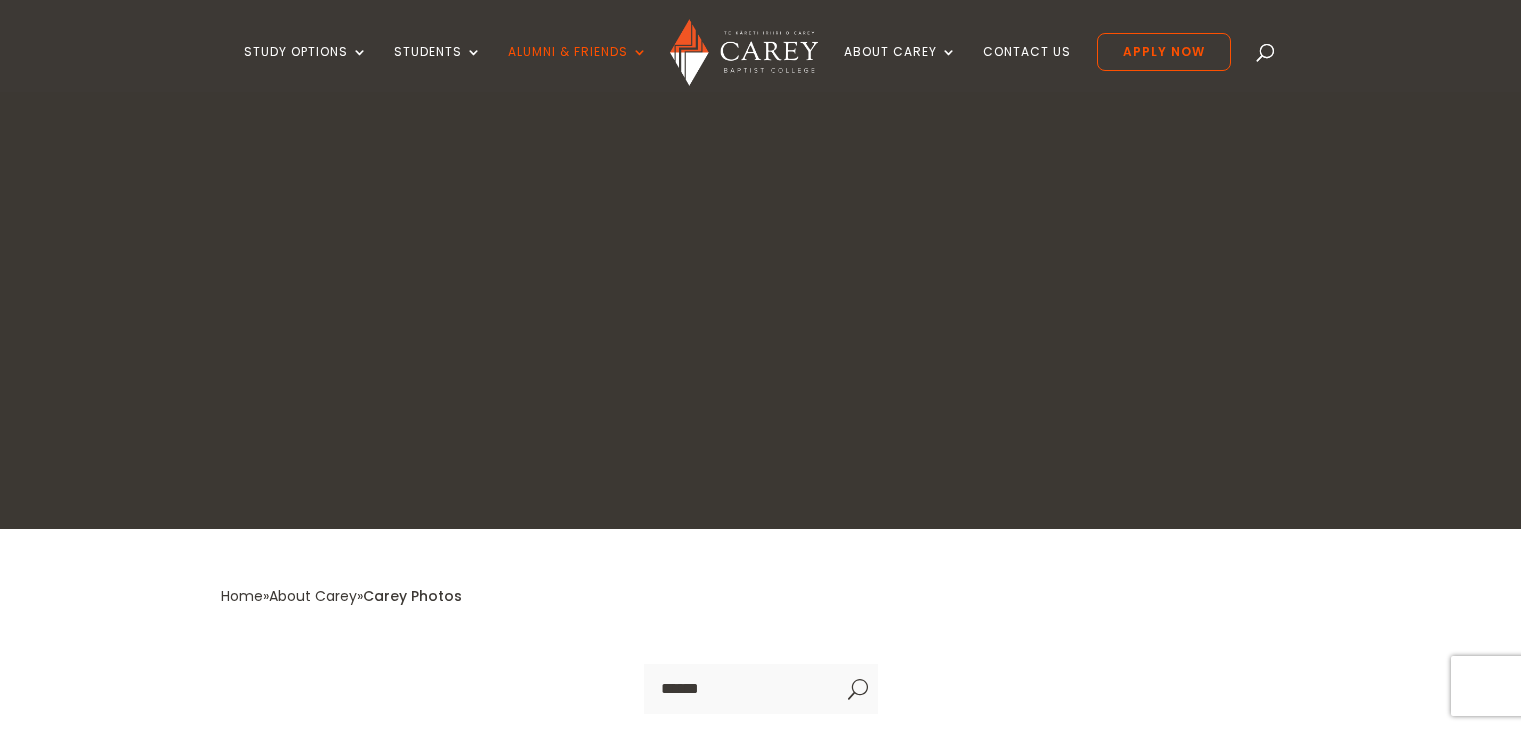 scroll, scrollTop: 0, scrollLeft: 0, axis: both 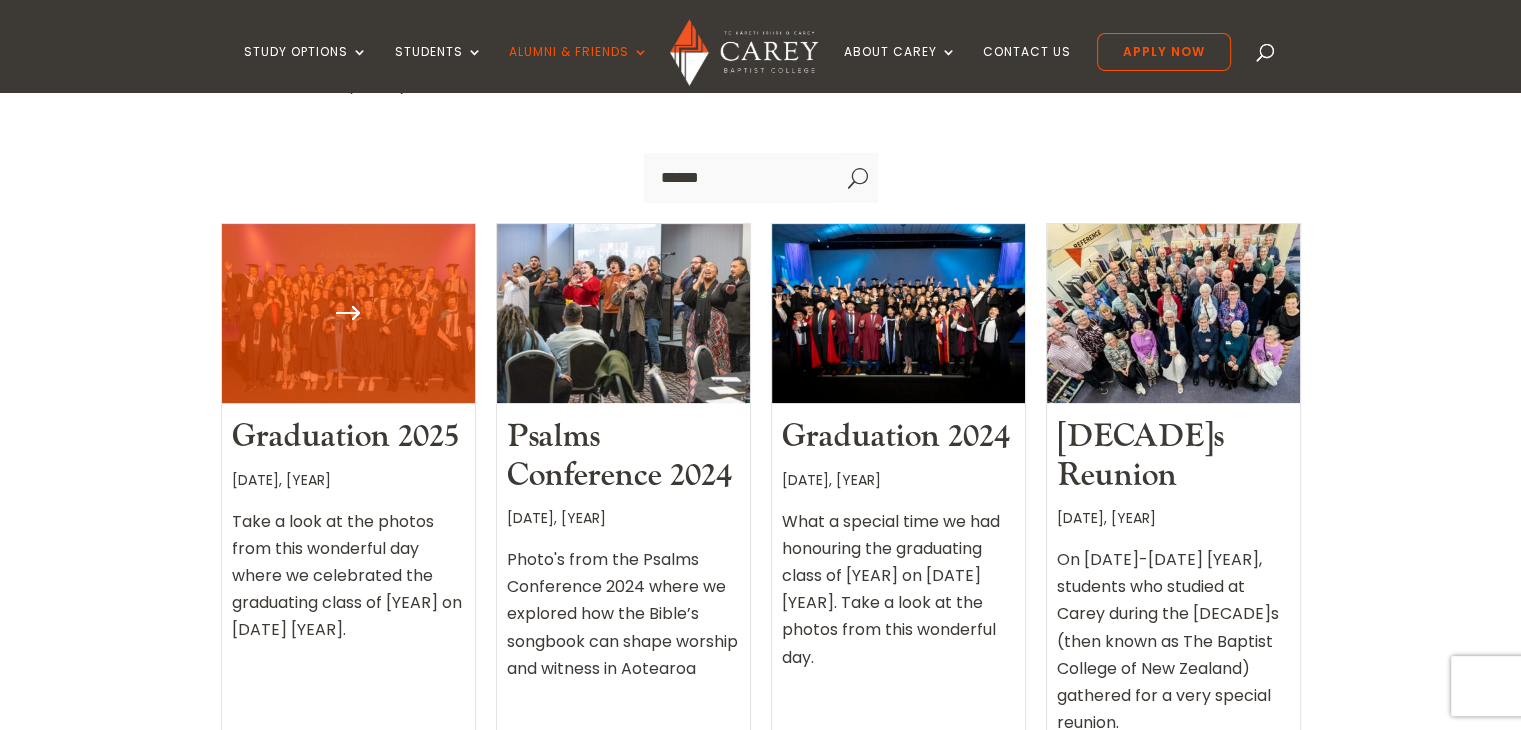 click at bounding box center (348, 314) 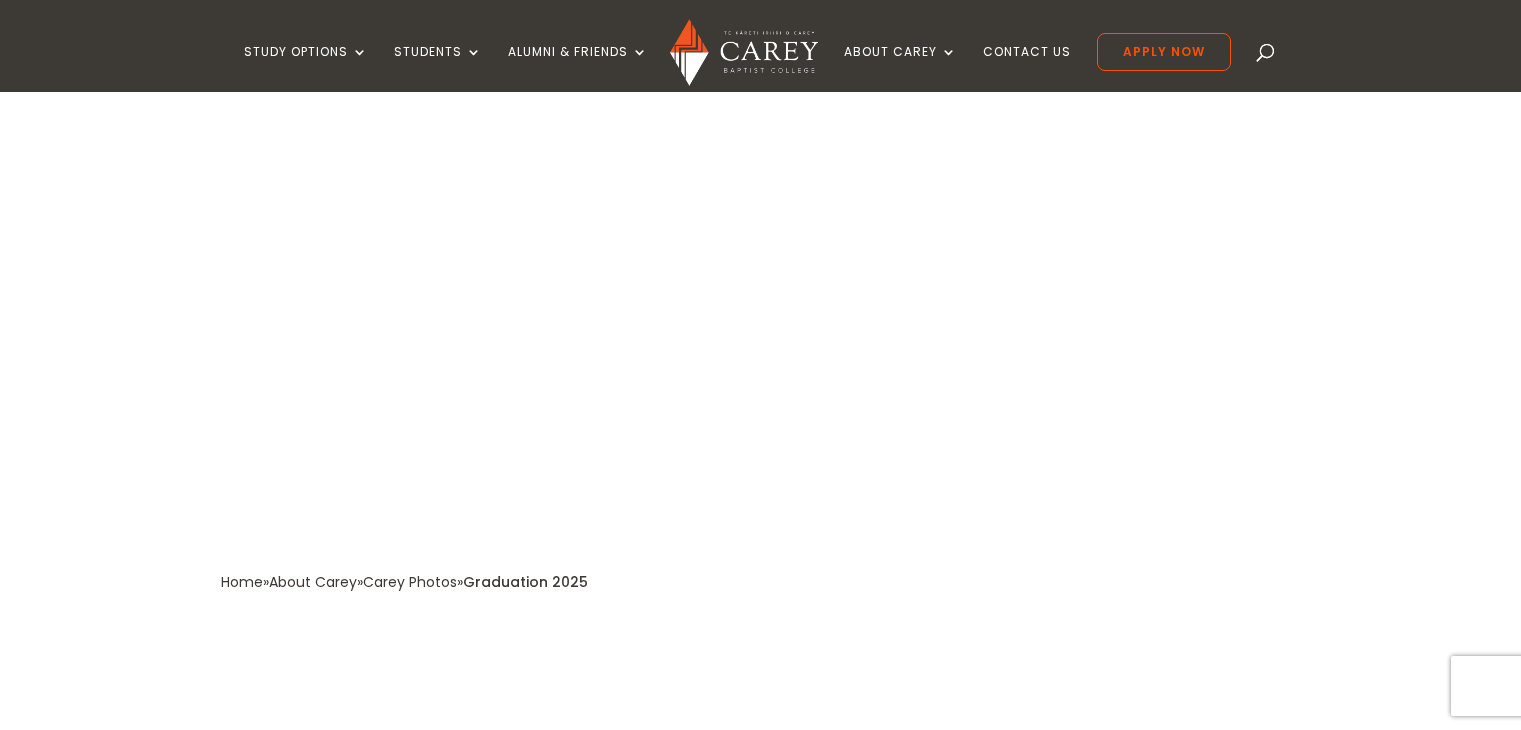 scroll, scrollTop: 0, scrollLeft: 0, axis: both 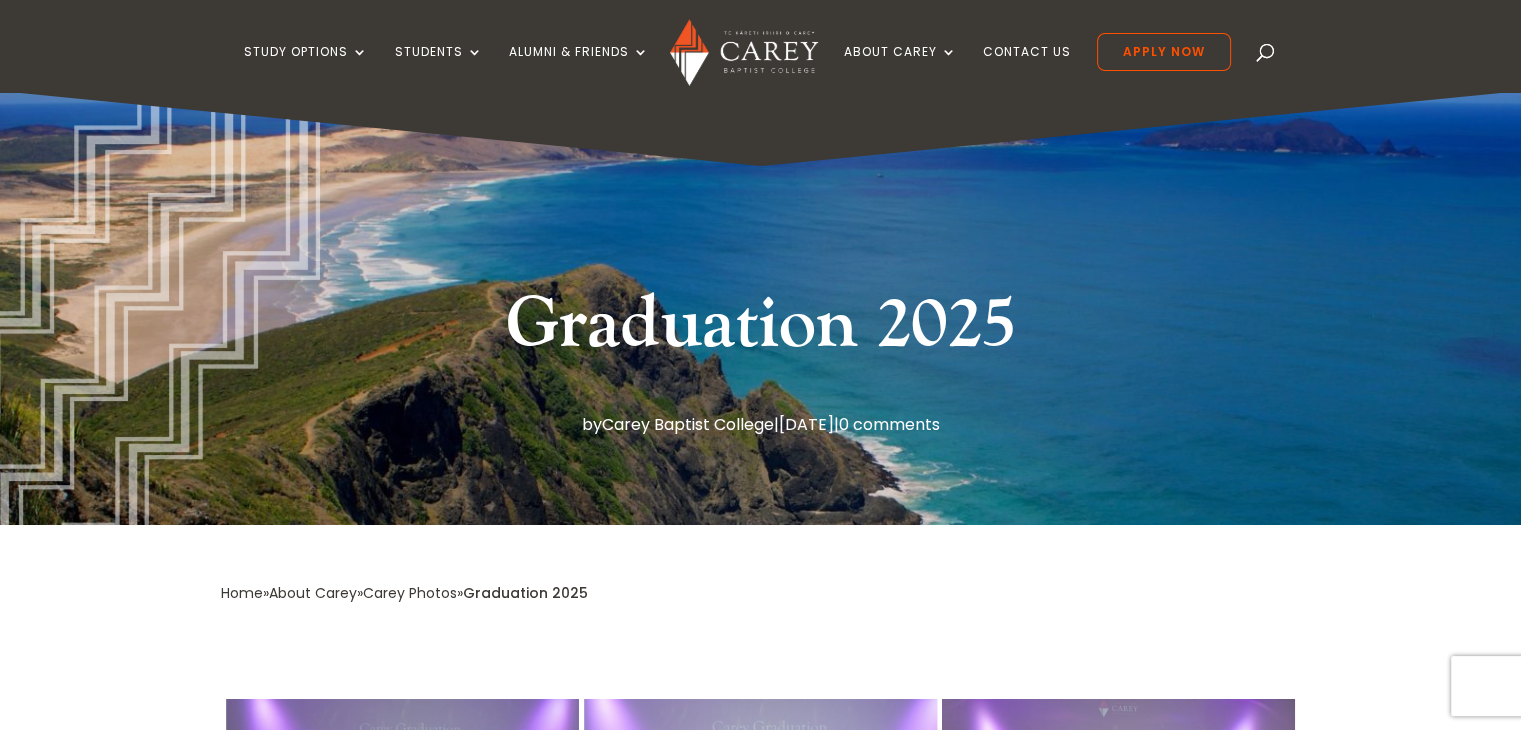 click on "Home" at bounding box center (242, 593) 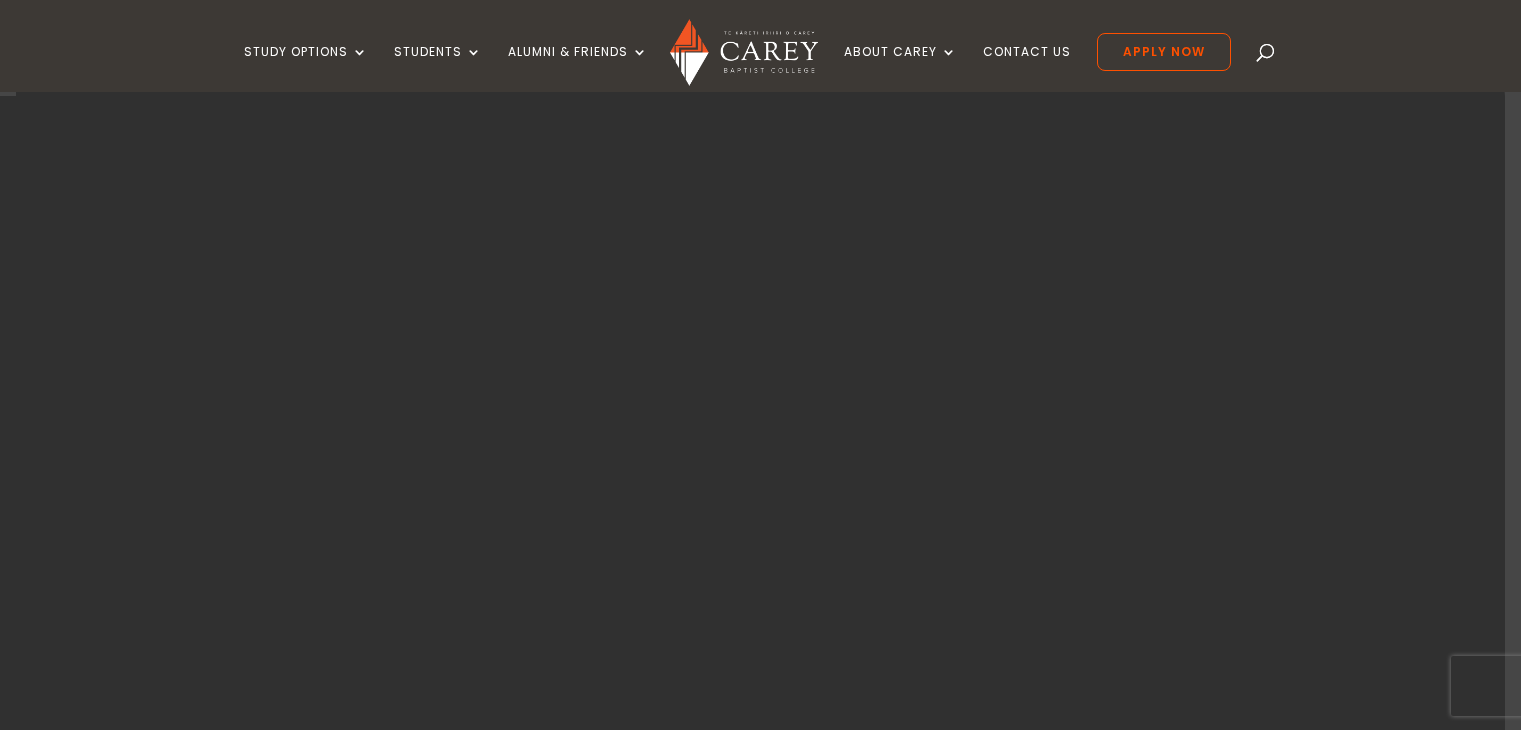scroll, scrollTop: 0, scrollLeft: 0, axis: both 